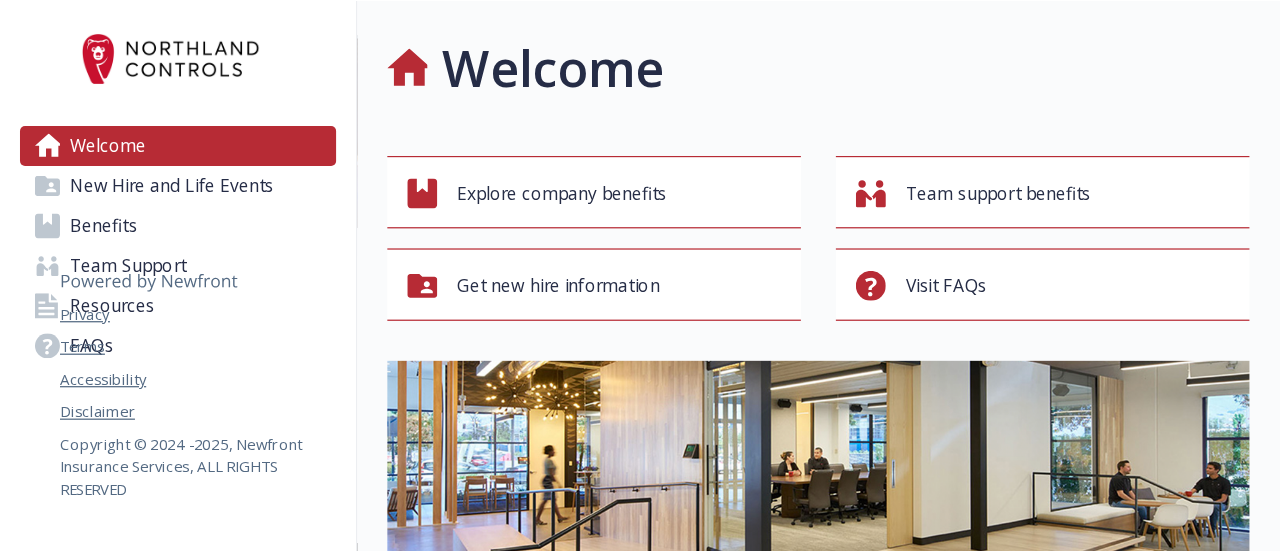 scroll, scrollTop: 0, scrollLeft: 0, axis: both 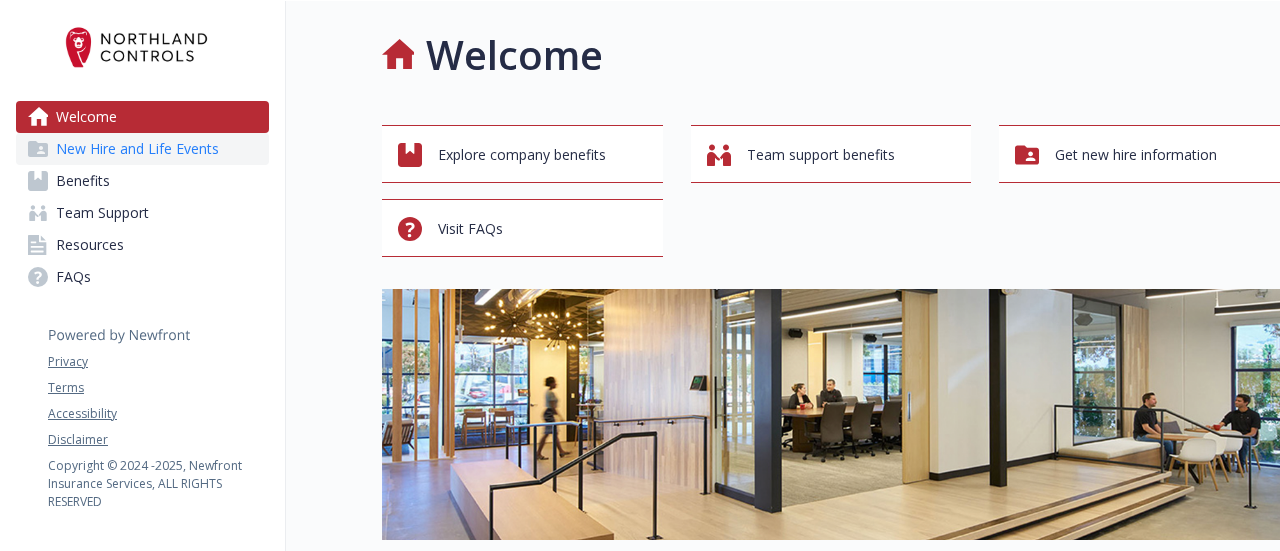 click on "New Hire and Life Events" at bounding box center [142, 149] 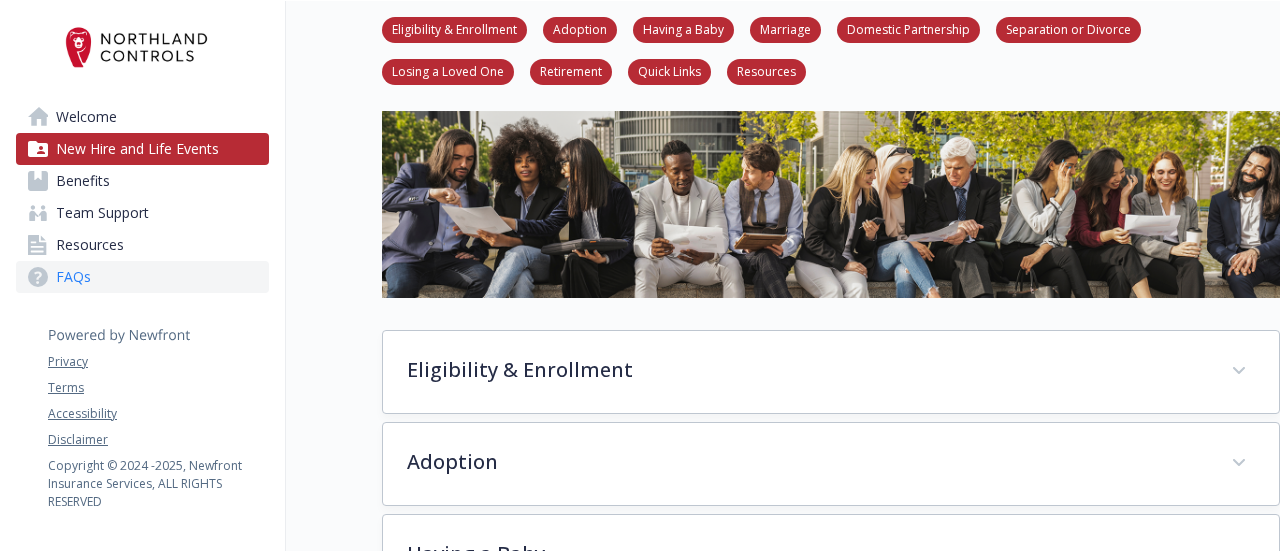 scroll, scrollTop: 99, scrollLeft: 0, axis: vertical 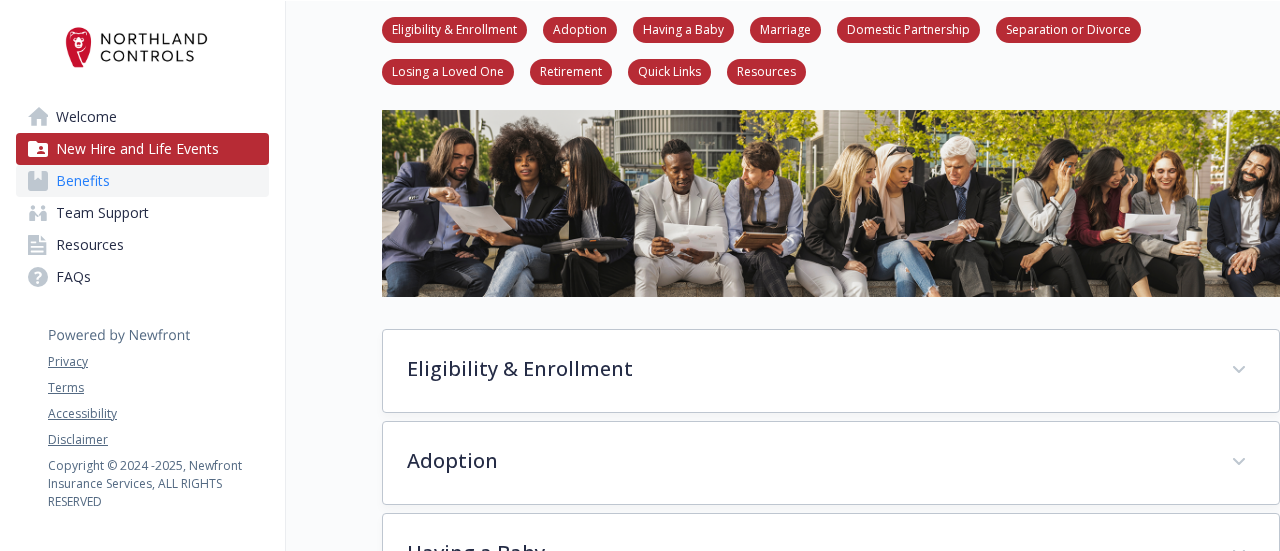 click on "Benefits" at bounding box center [83, 181] 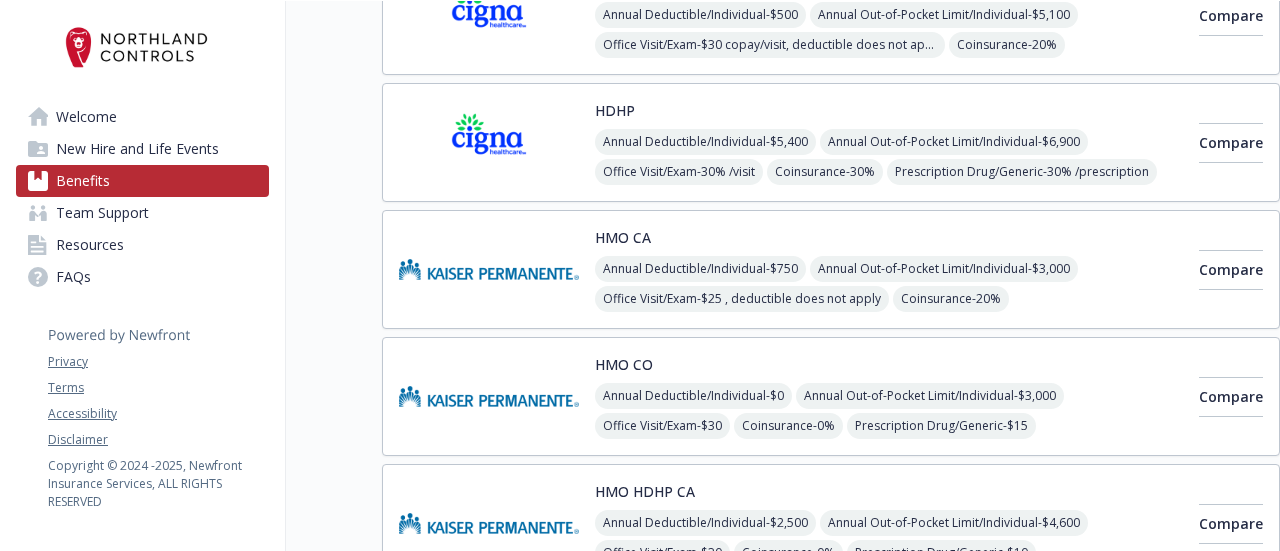 scroll, scrollTop: 394, scrollLeft: 0, axis: vertical 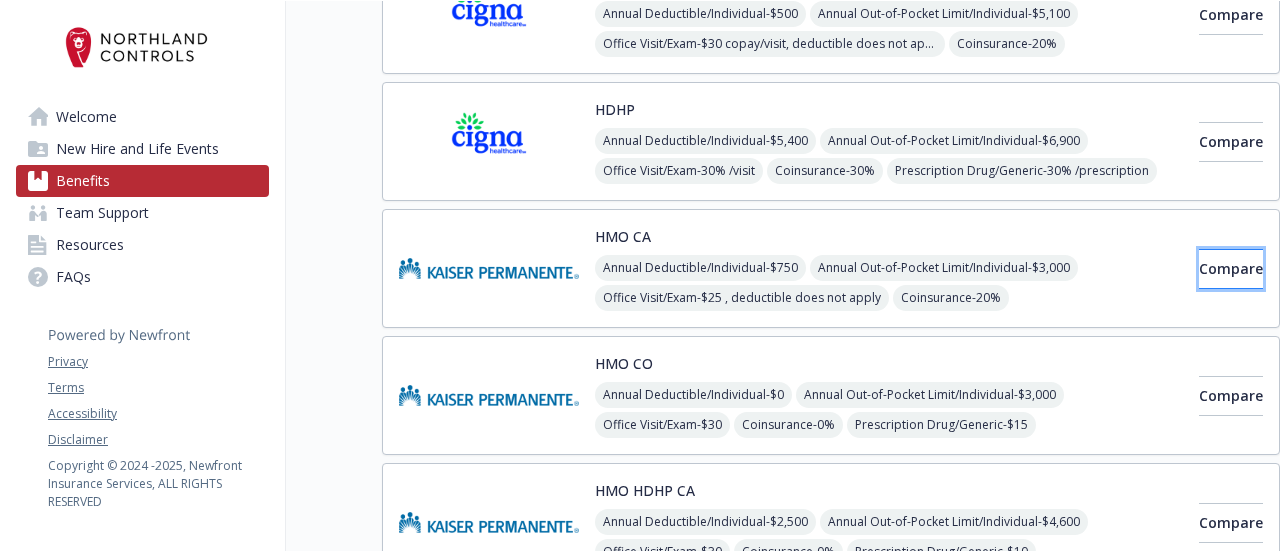 click on "Compare" at bounding box center [1231, 268] 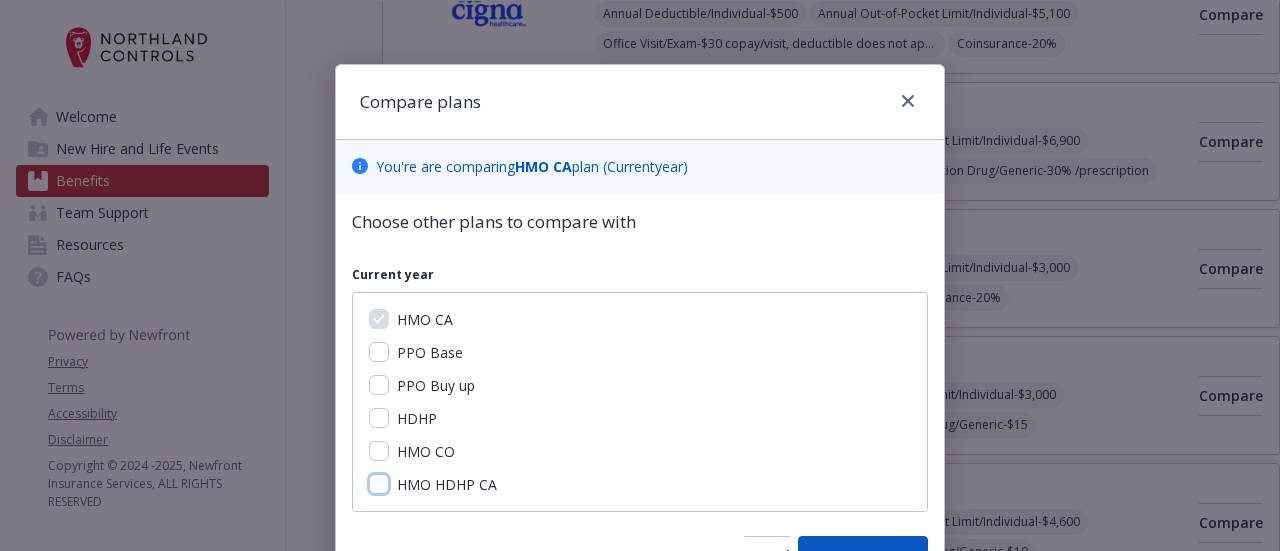 click on "HMO HDHP CA" at bounding box center [379, 484] 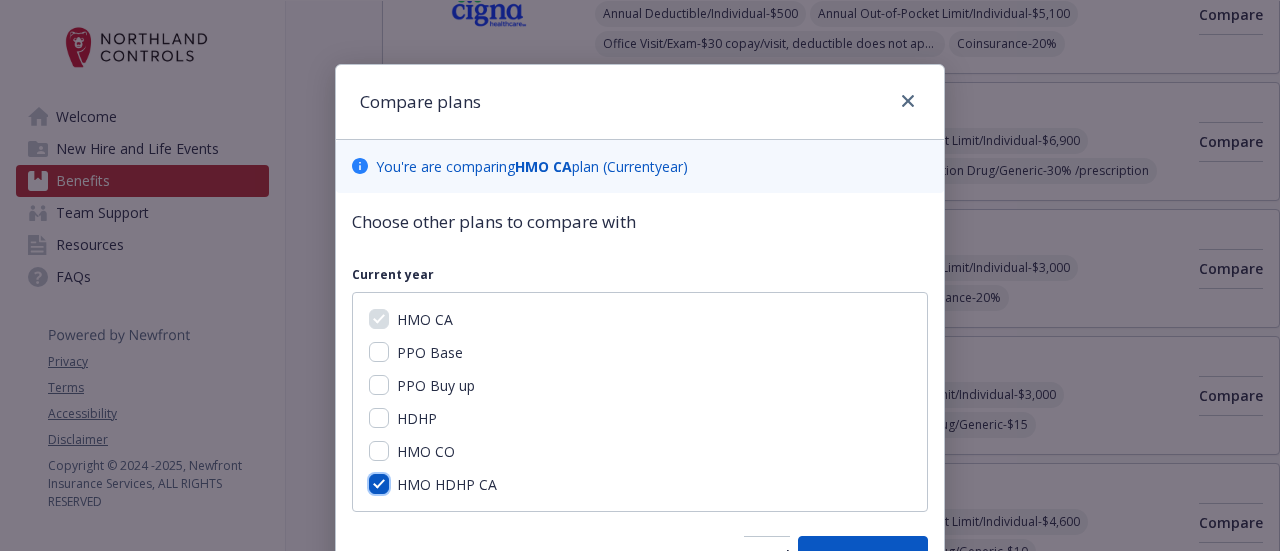 checkbox on "true" 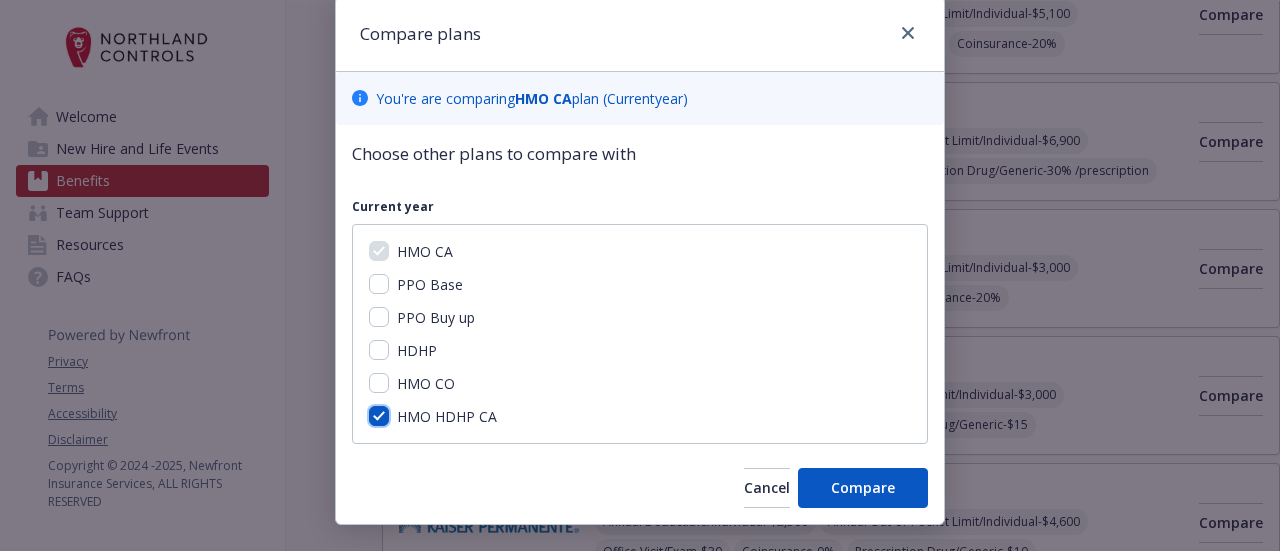scroll, scrollTop: 104, scrollLeft: 0, axis: vertical 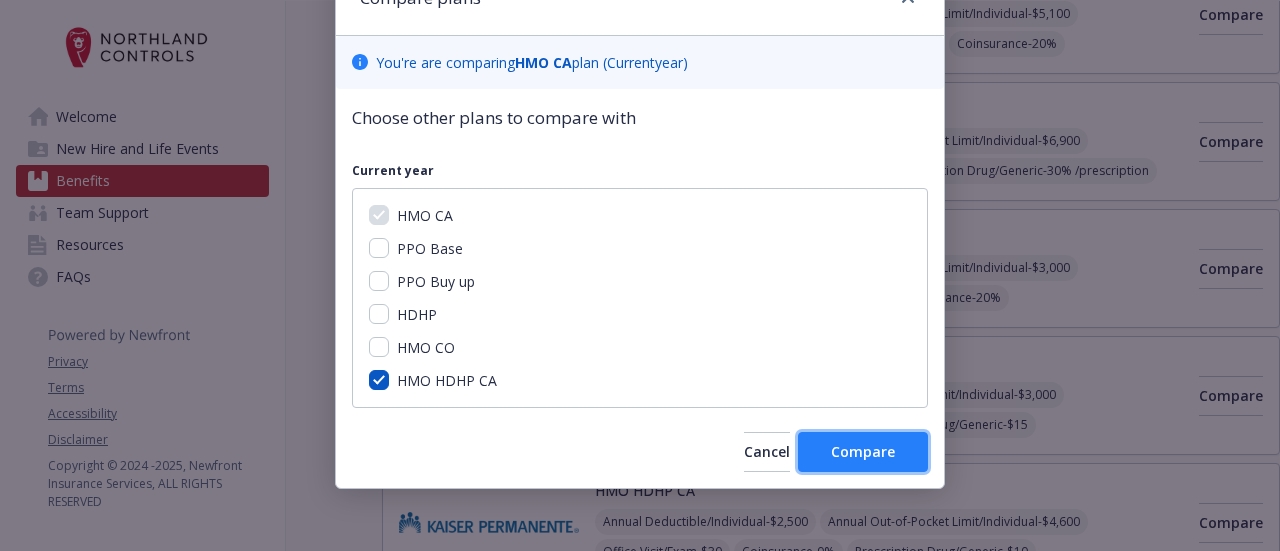 click on "Compare" at bounding box center (863, 451) 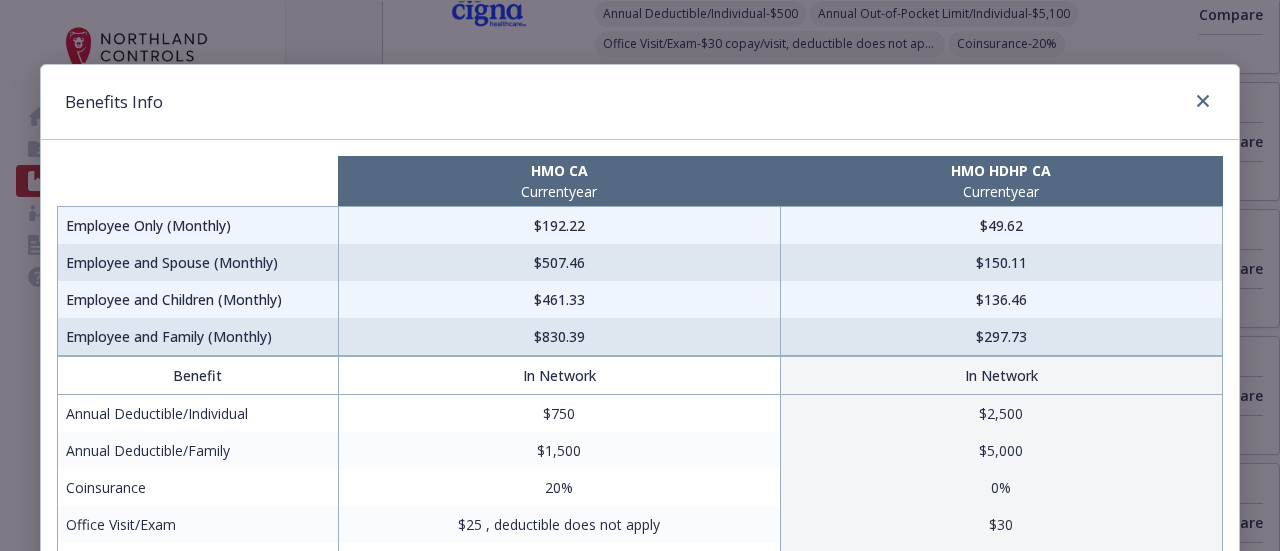 scroll, scrollTop: 0, scrollLeft: 0, axis: both 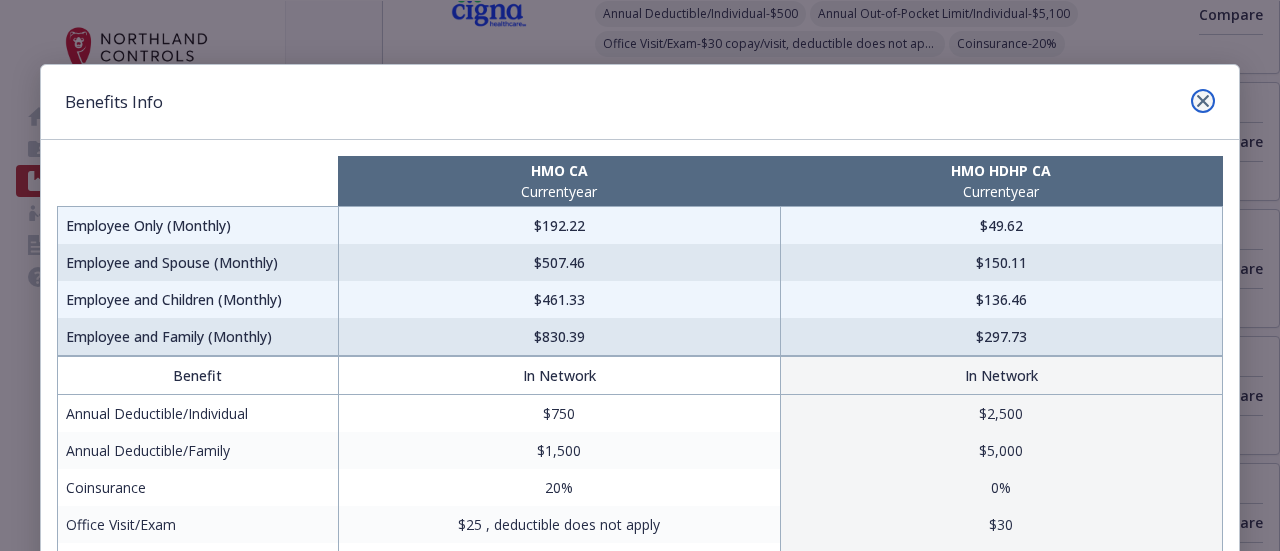 click 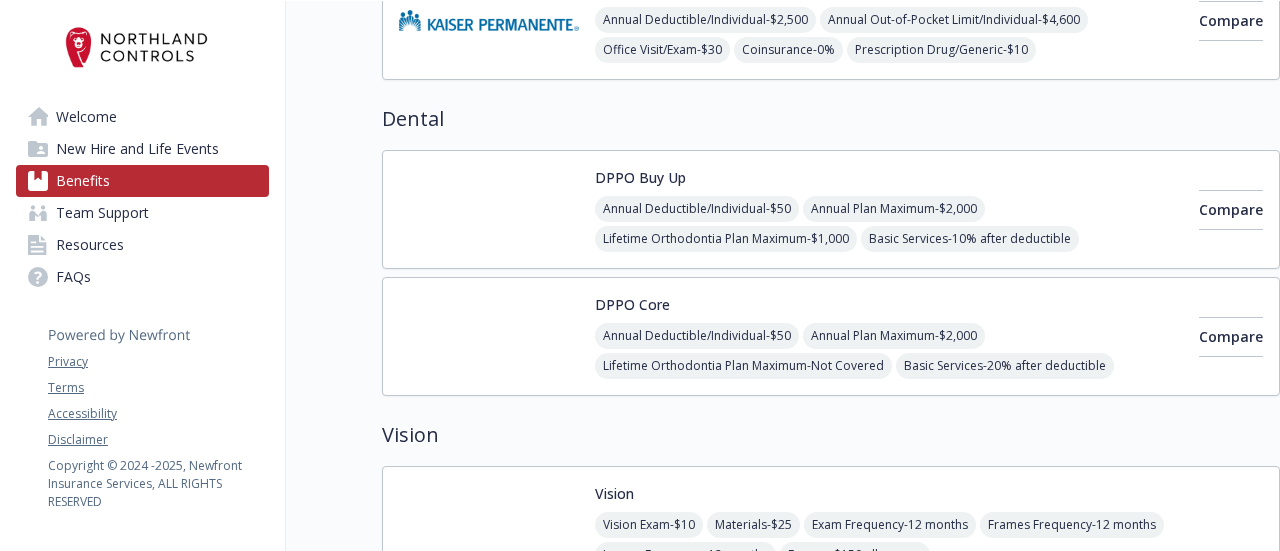scroll, scrollTop: 895, scrollLeft: 0, axis: vertical 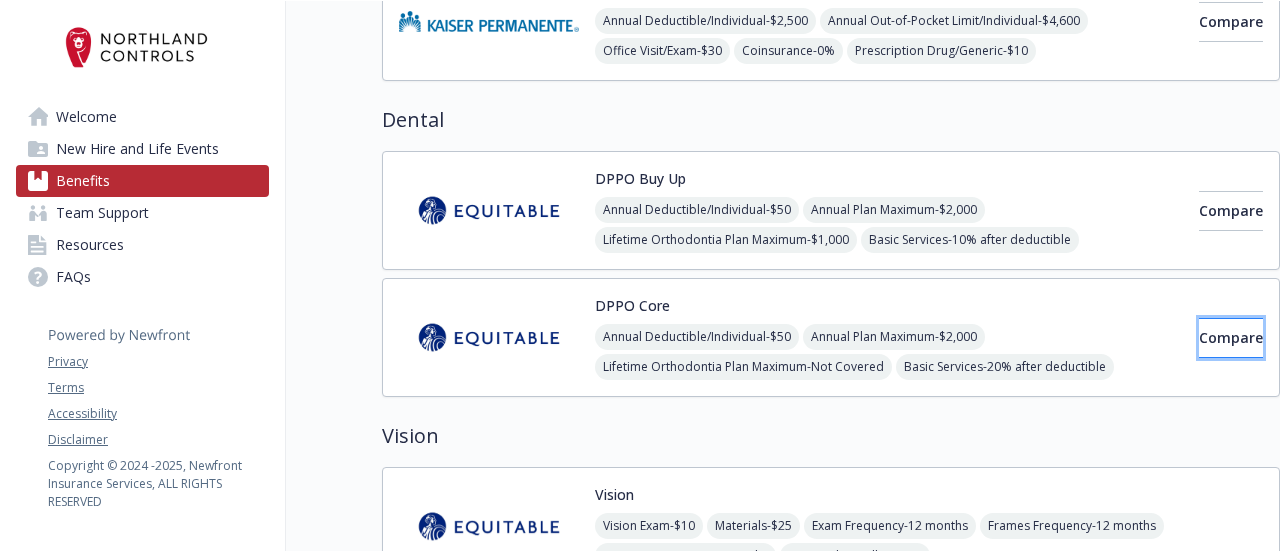 click on "Compare" at bounding box center (1231, 337) 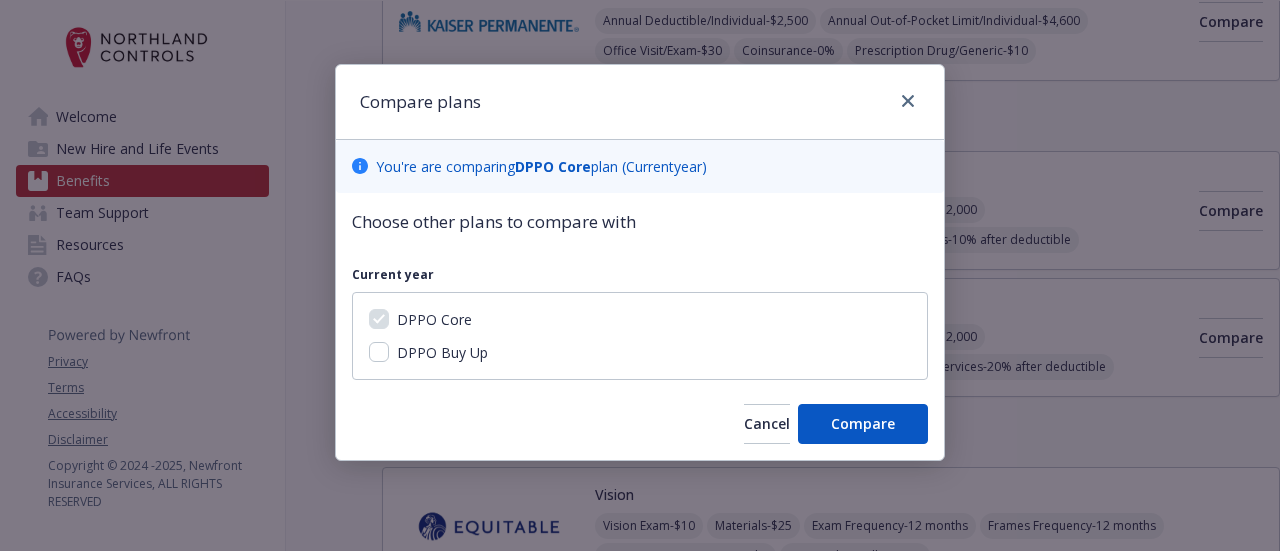 drag, startPoint x: 372, startPoint y: 363, endPoint x: 388, endPoint y: 365, distance: 16.124516 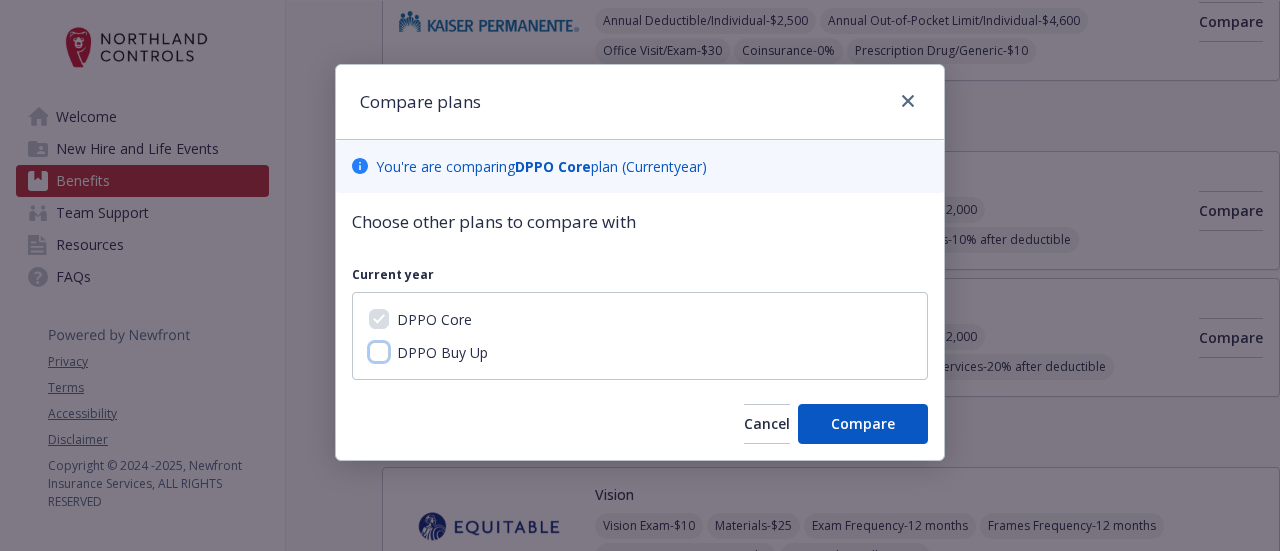 drag, startPoint x: 383, startPoint y: 349, endPoint x: 430, endPoint y: 361, distance: 48.507732 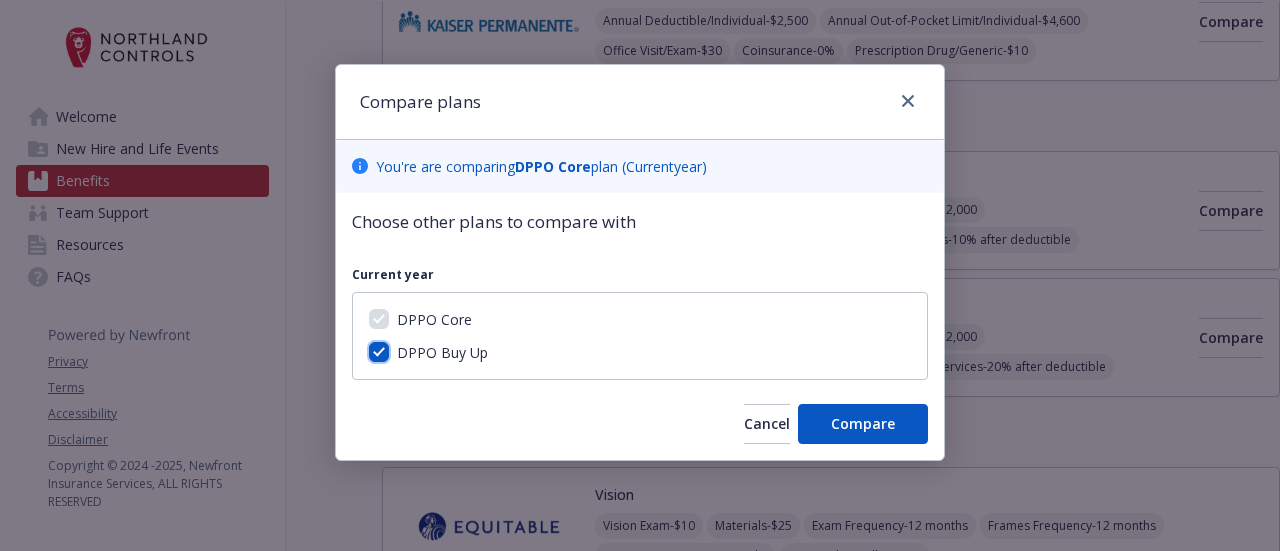checkbox on "true" 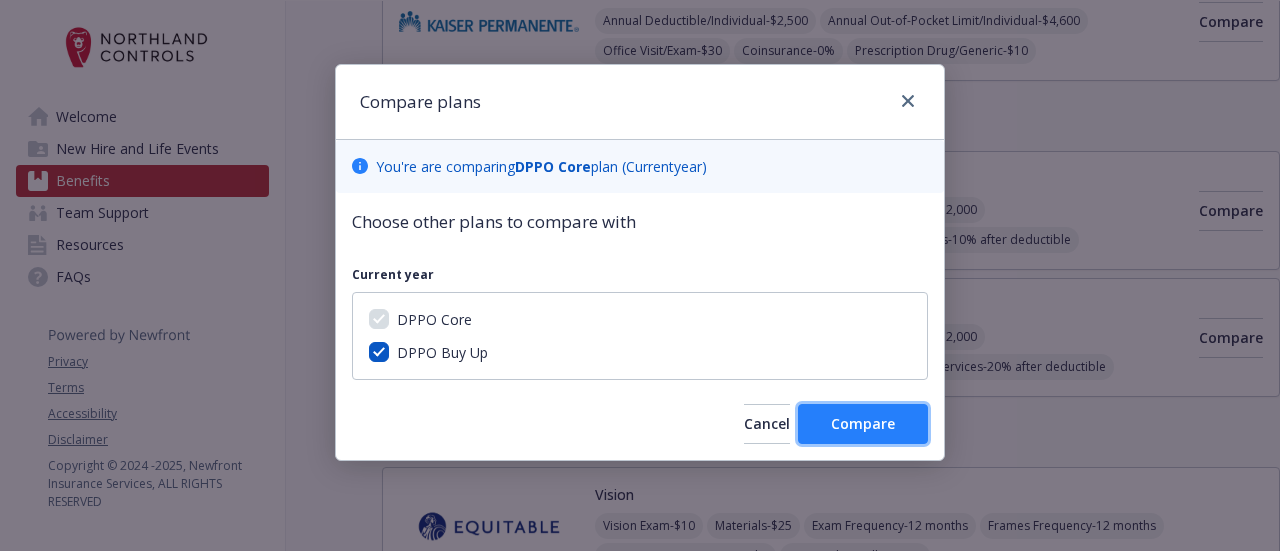 click on "Compare" at bounding box center [863, 424] 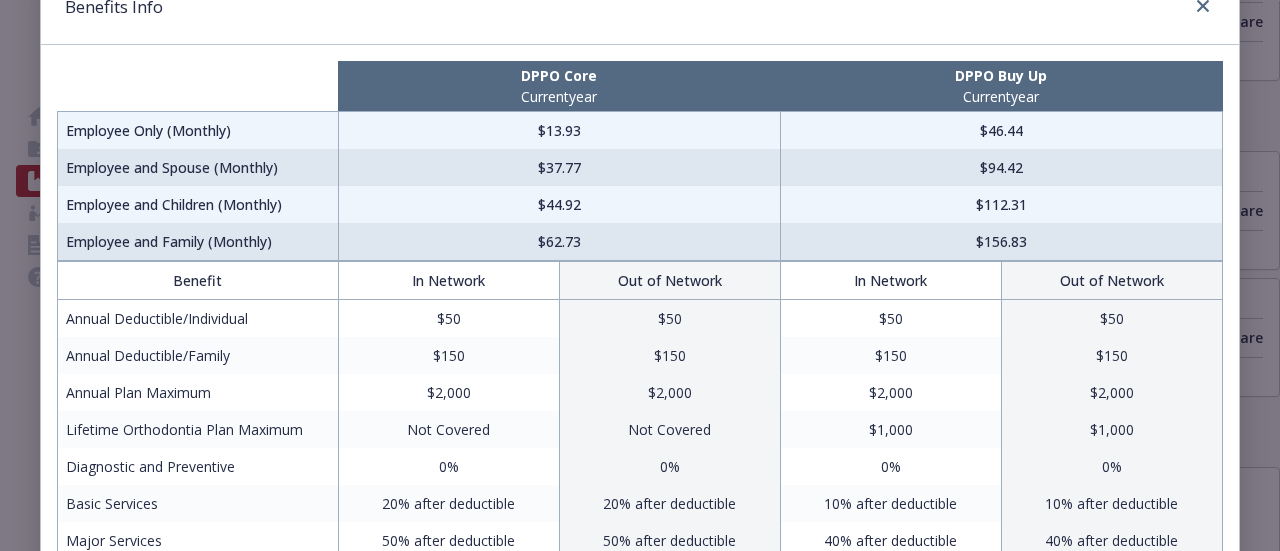 scroll, scrollTop: 94, scrollLeft: 0, axis: vertical 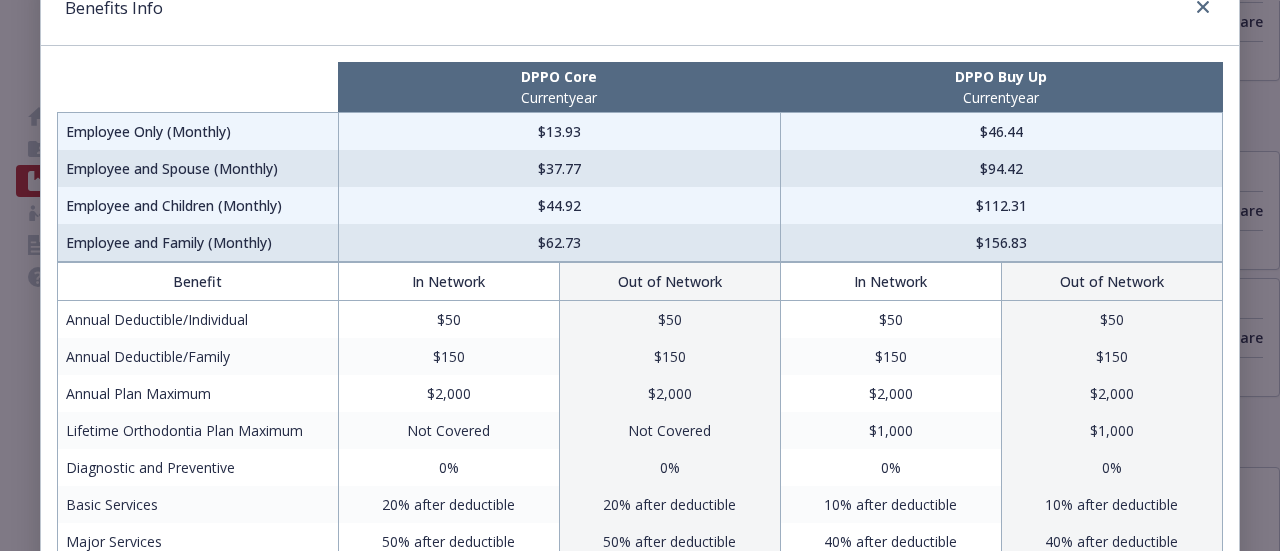 click on "Benefits Info" at bounding box center [640, 8] 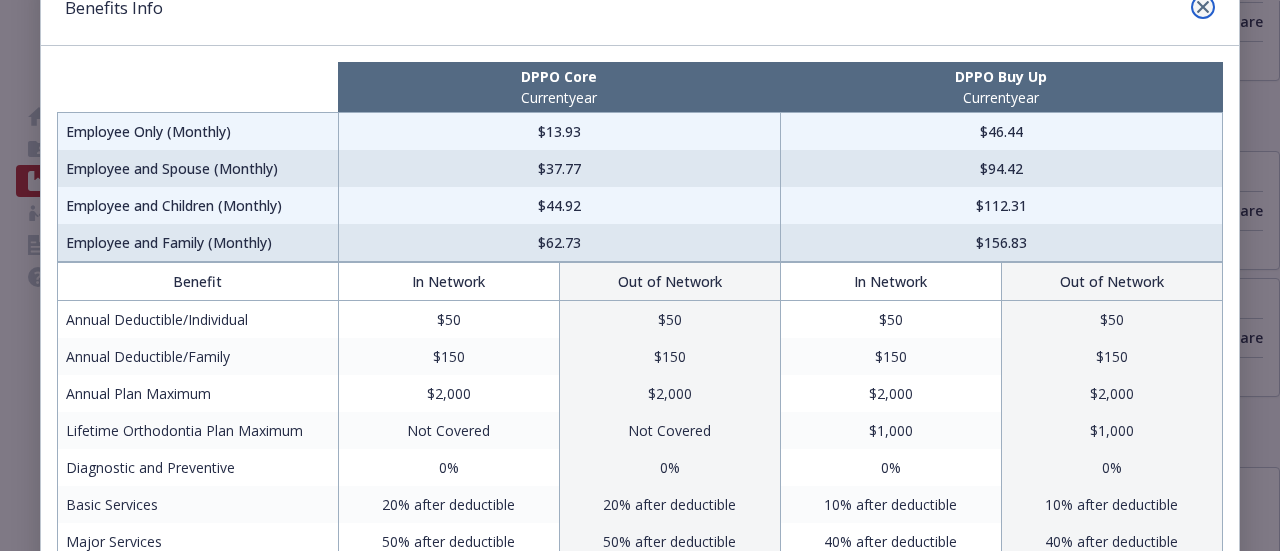 click 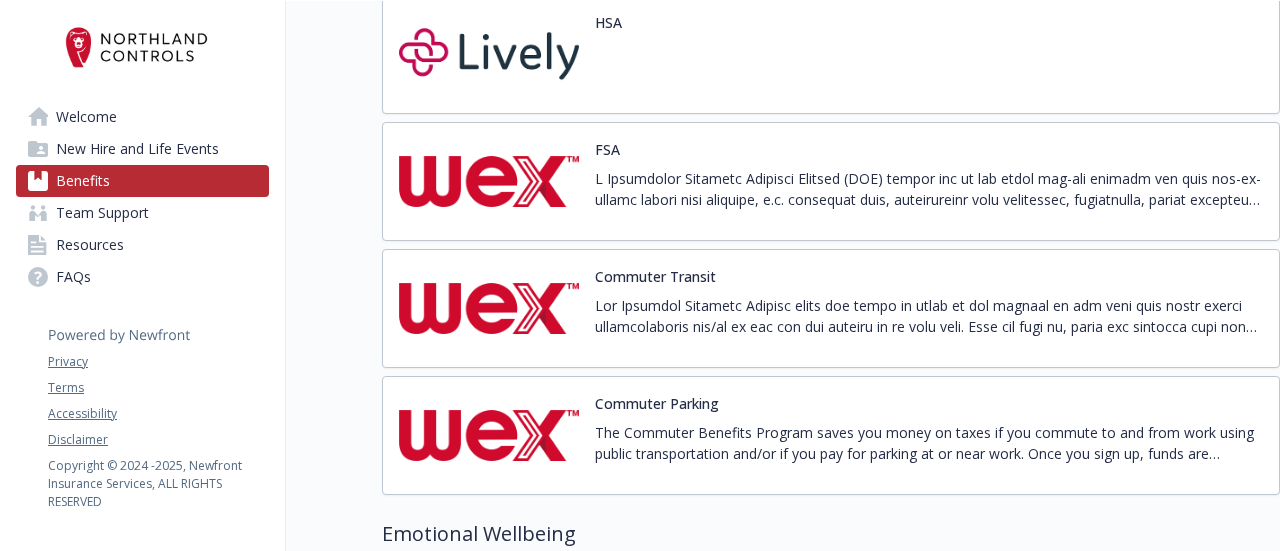 scroll, scrollTop: 2692, scrollLeft: 0, axis: vertical 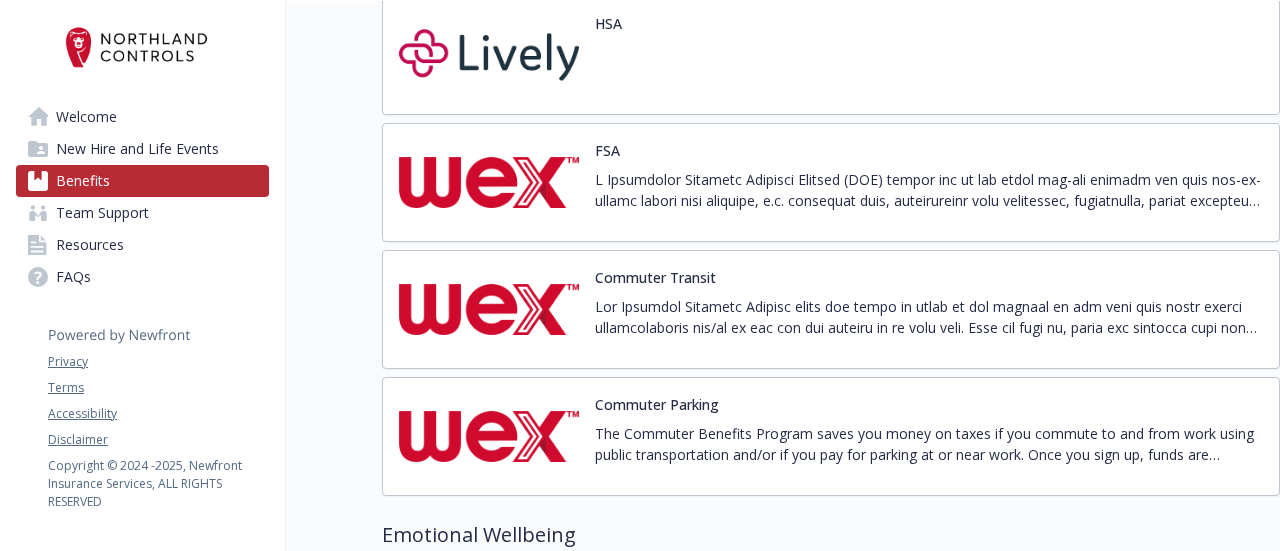 click at bounding box center (929, 190) 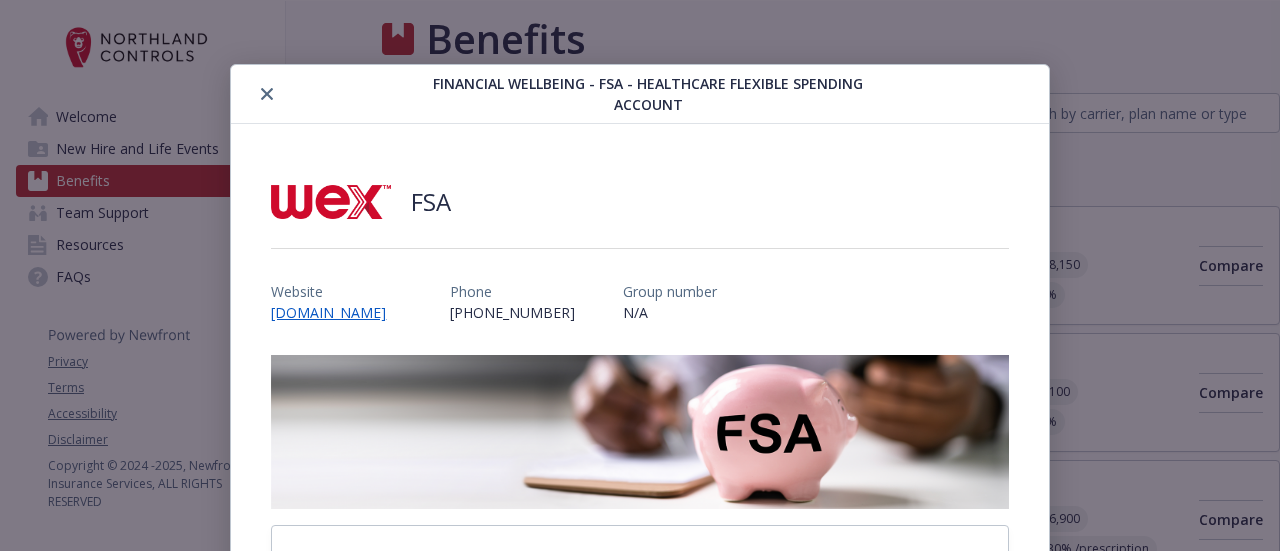 scroll, scrollTop: 44, scrollLeft: 0, axis: vertical 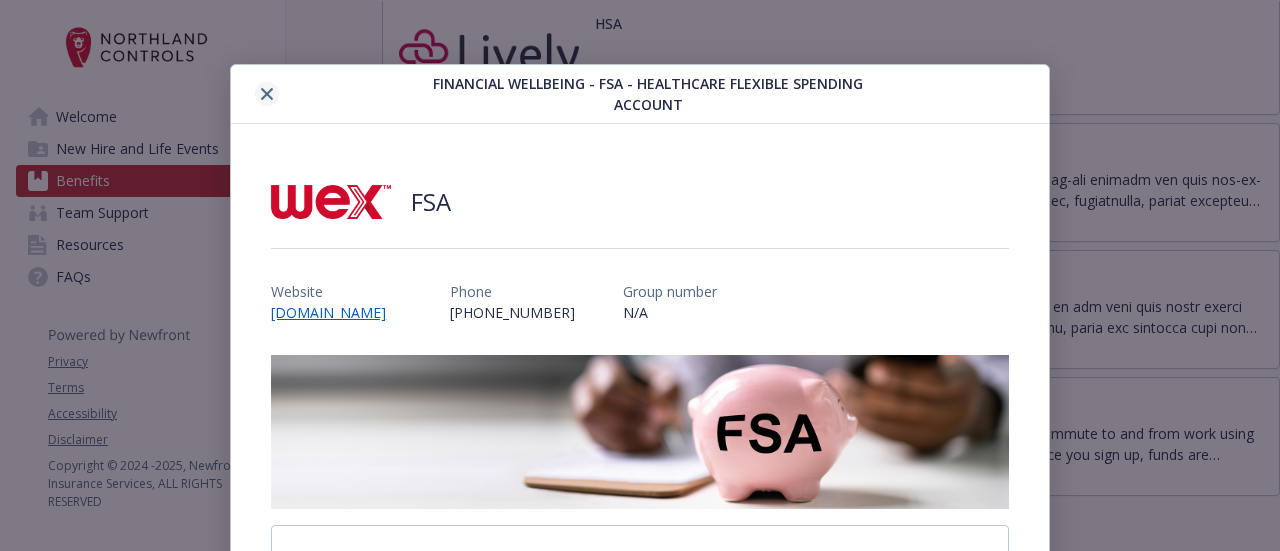 click 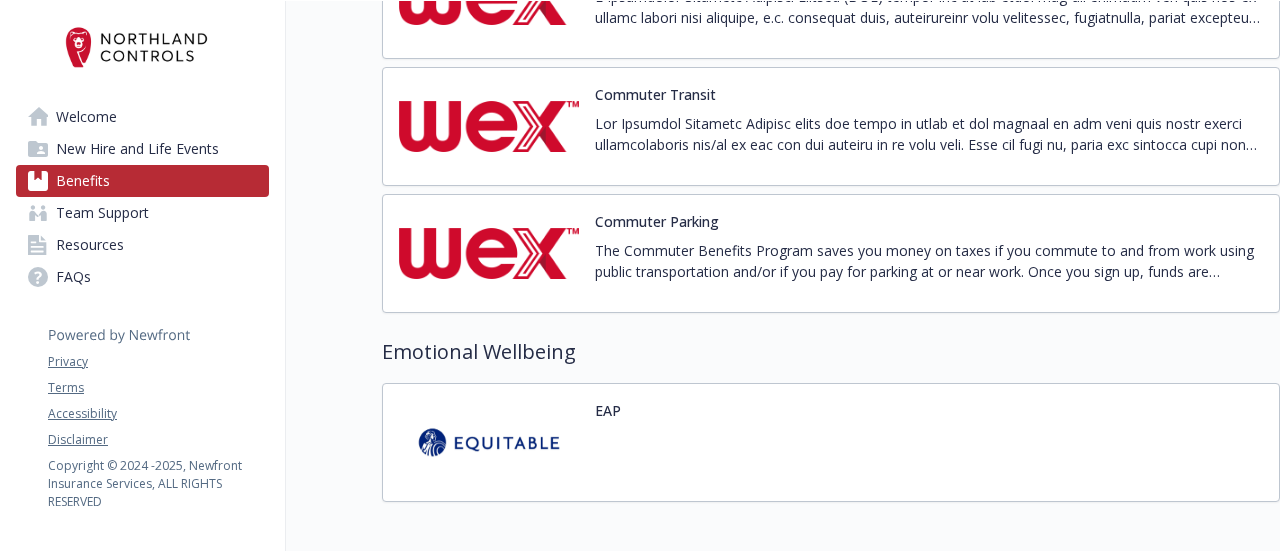 scroll, scrollTop: 2969, scrollLeft: 0, axis: vertical 